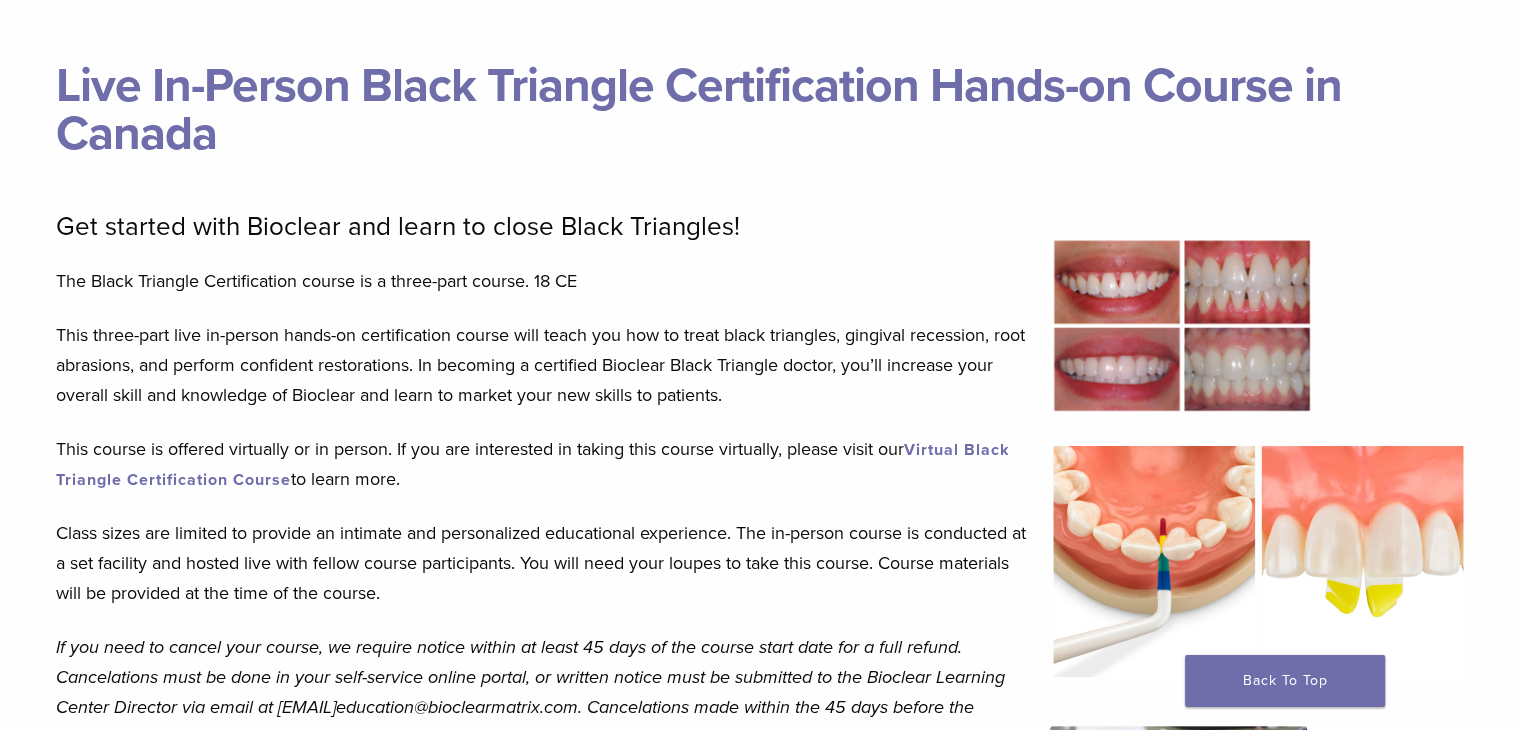 scroll, scrollTop: 300, scrollLeft: 0, axis: vertical 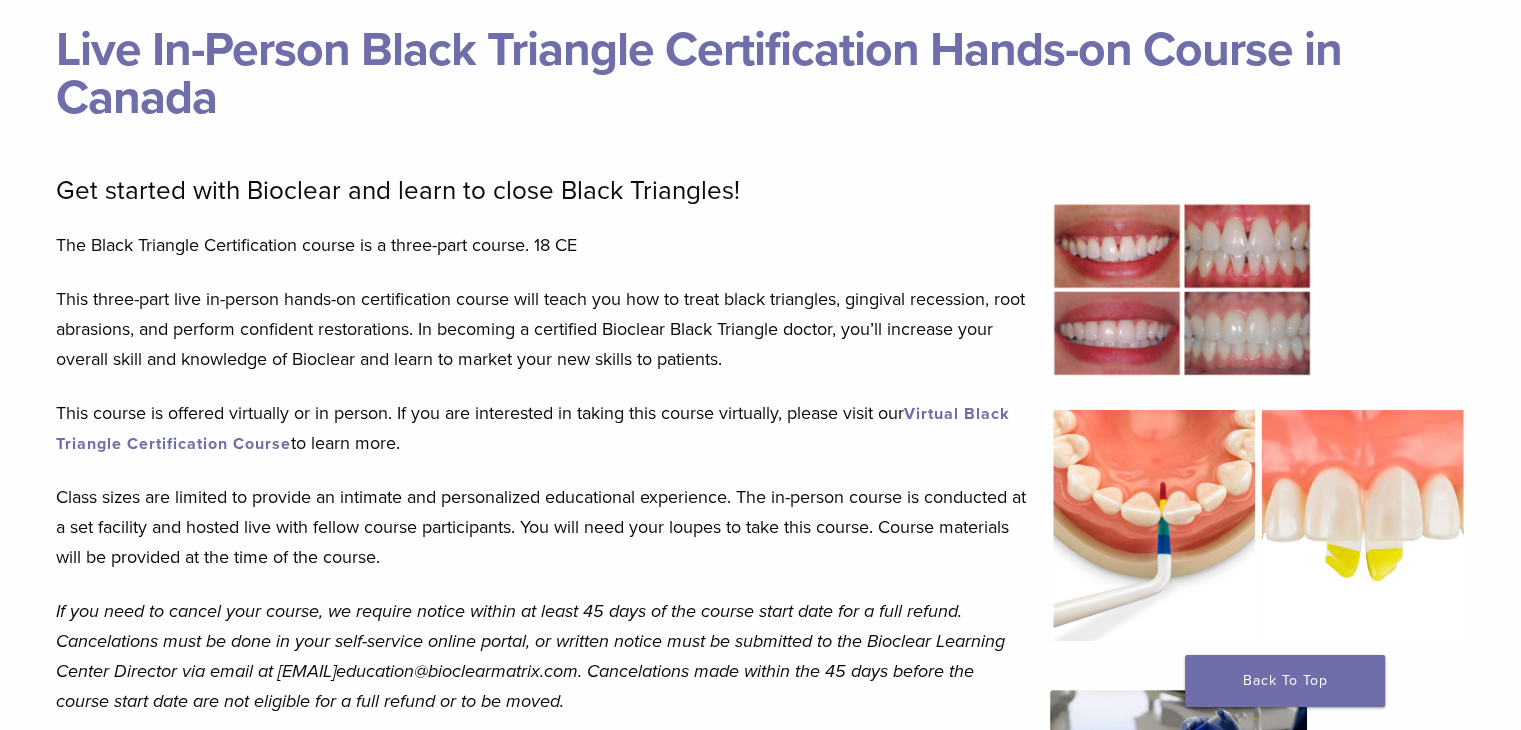 click on "Virtual Black Triangle Certification Course" at bounding box center (533, 429) 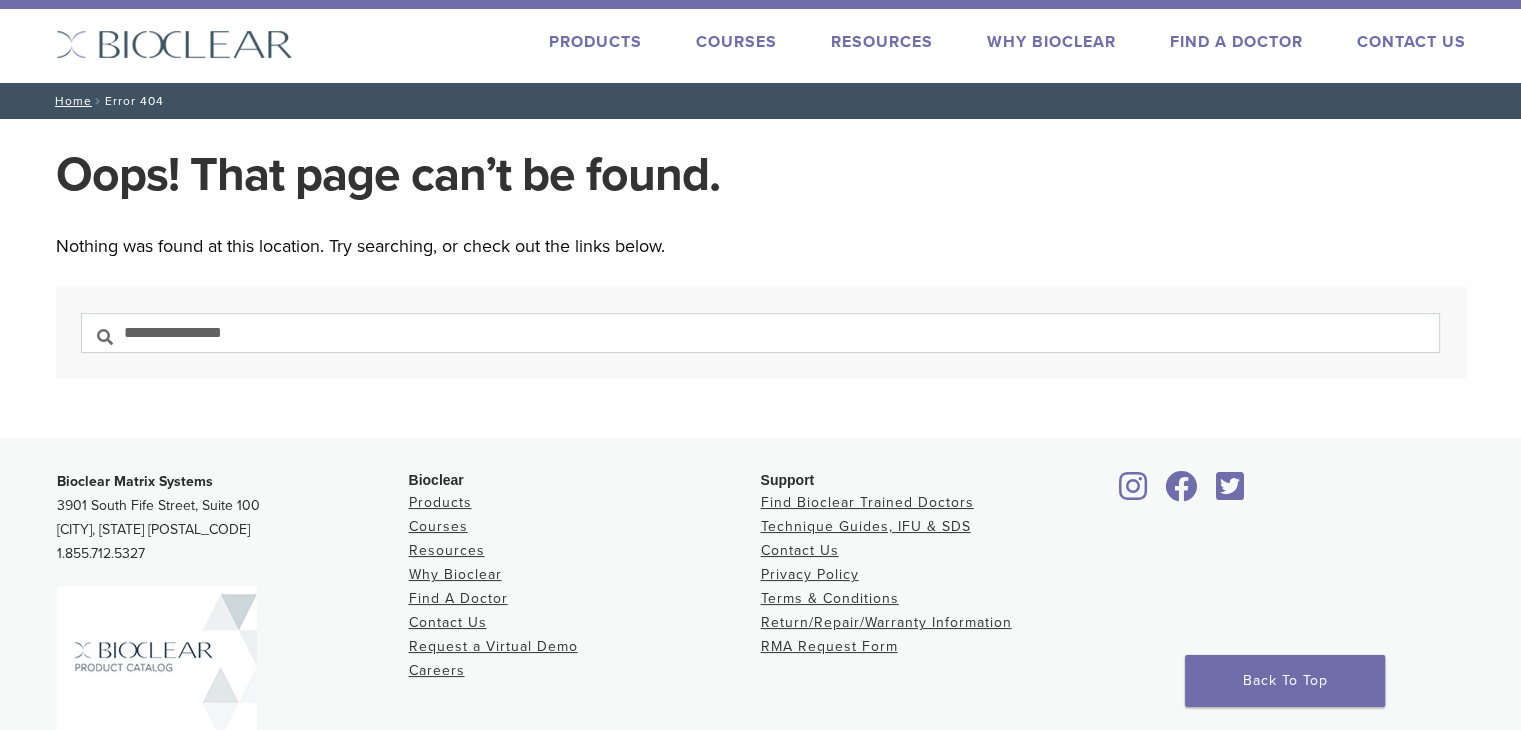 scroll, scrollTop: 0, scrollLeft: 0, axis: both 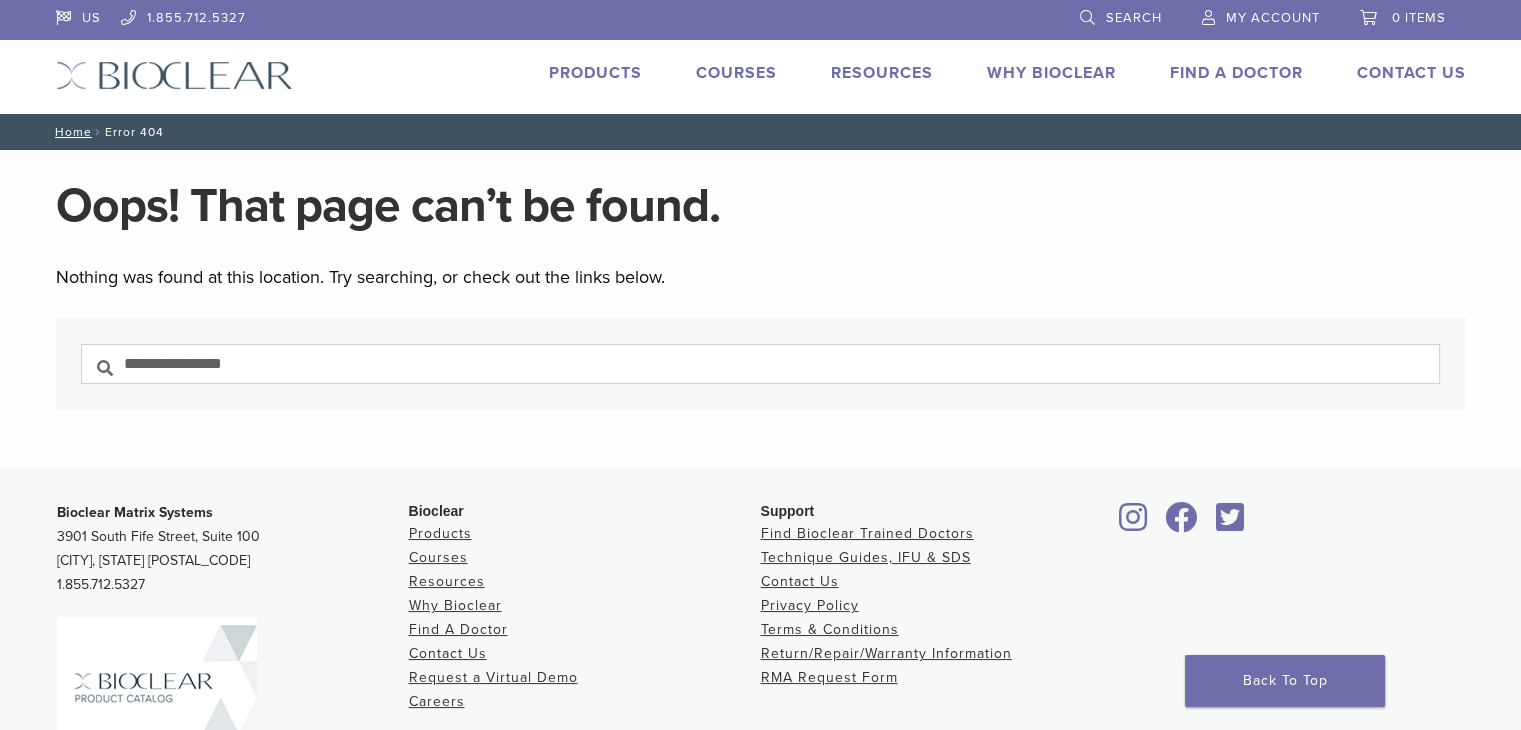 click on "Courses" at bounding box center [736, 73] 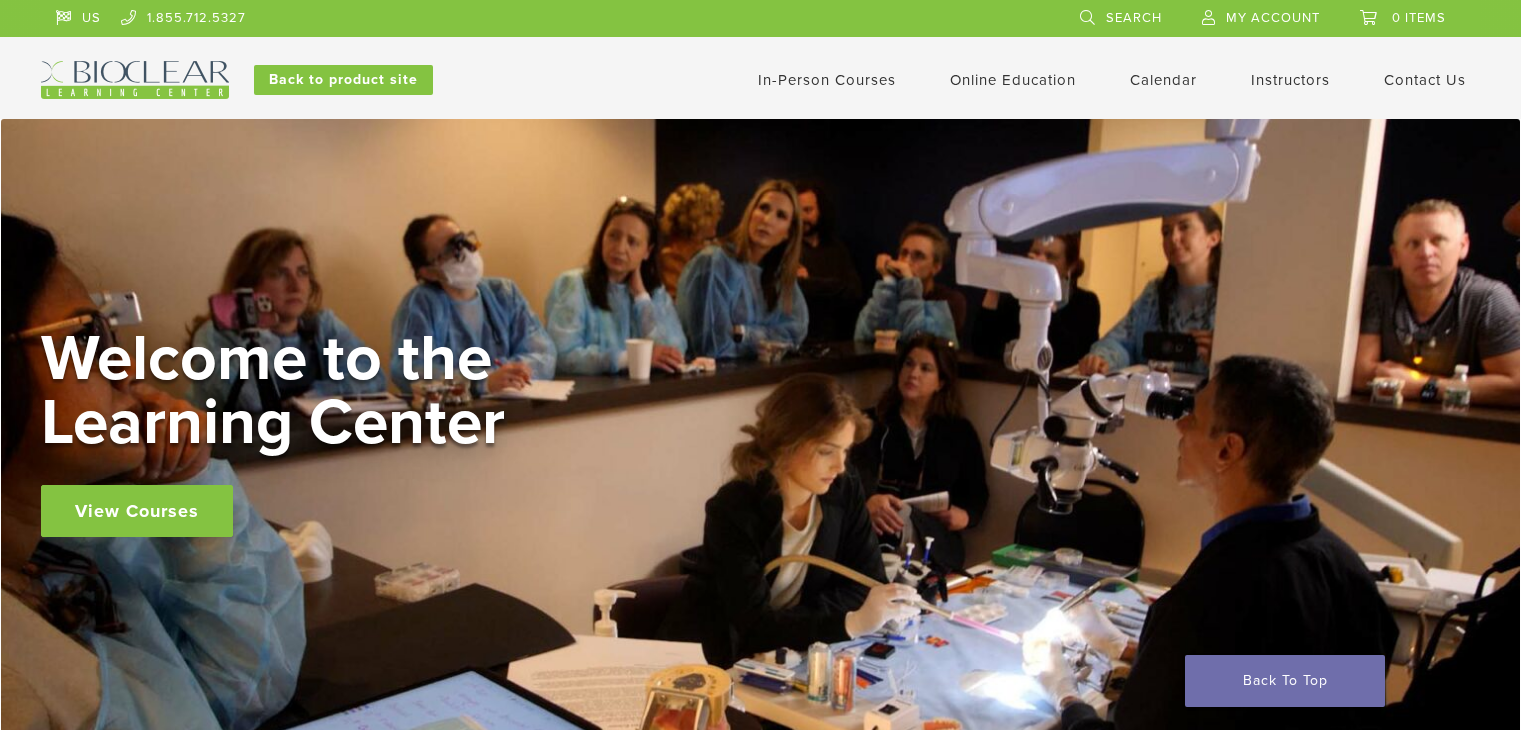 scroll, scrollTop: 0, scrollLeft: 0, axis: both 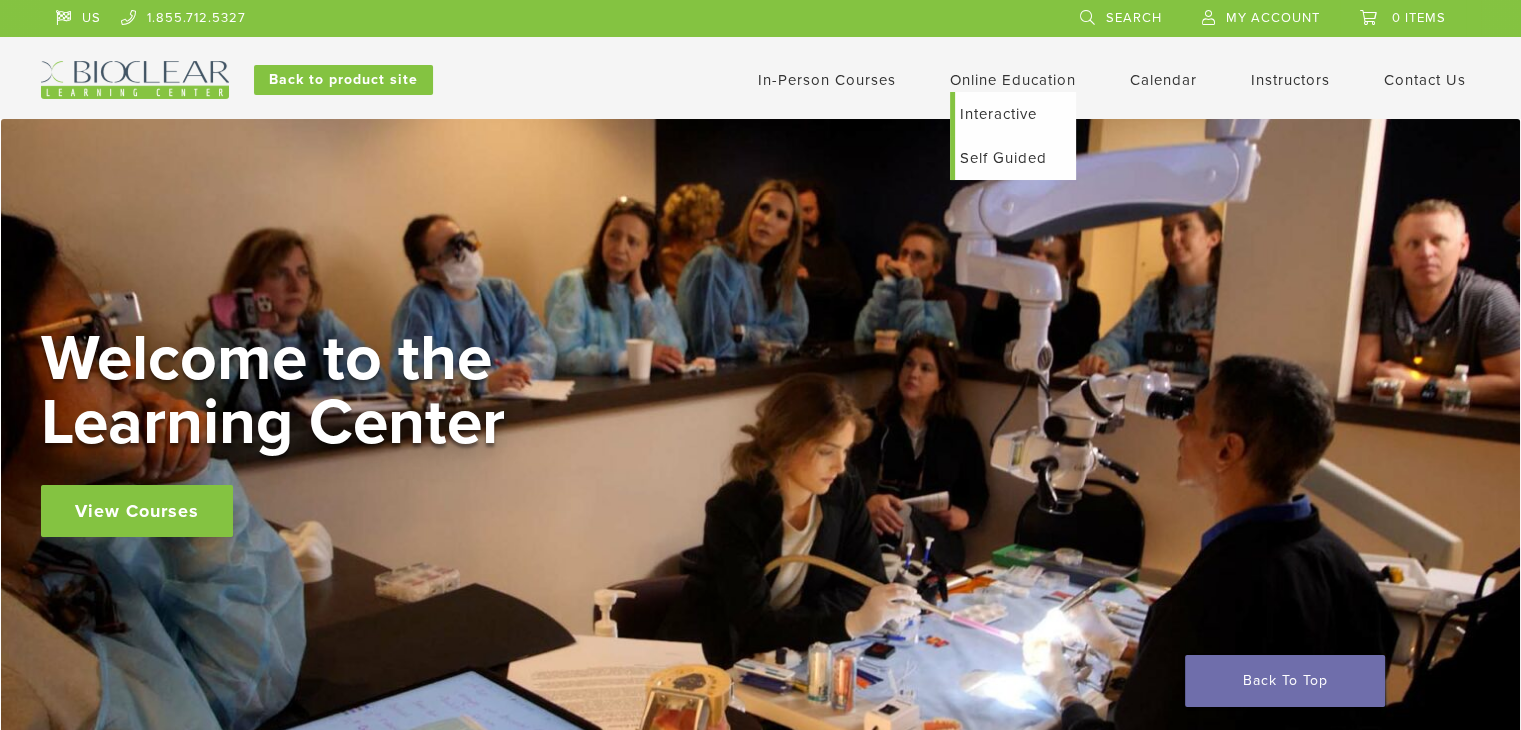click on "Online Education" at bounding box center [1013, 80] 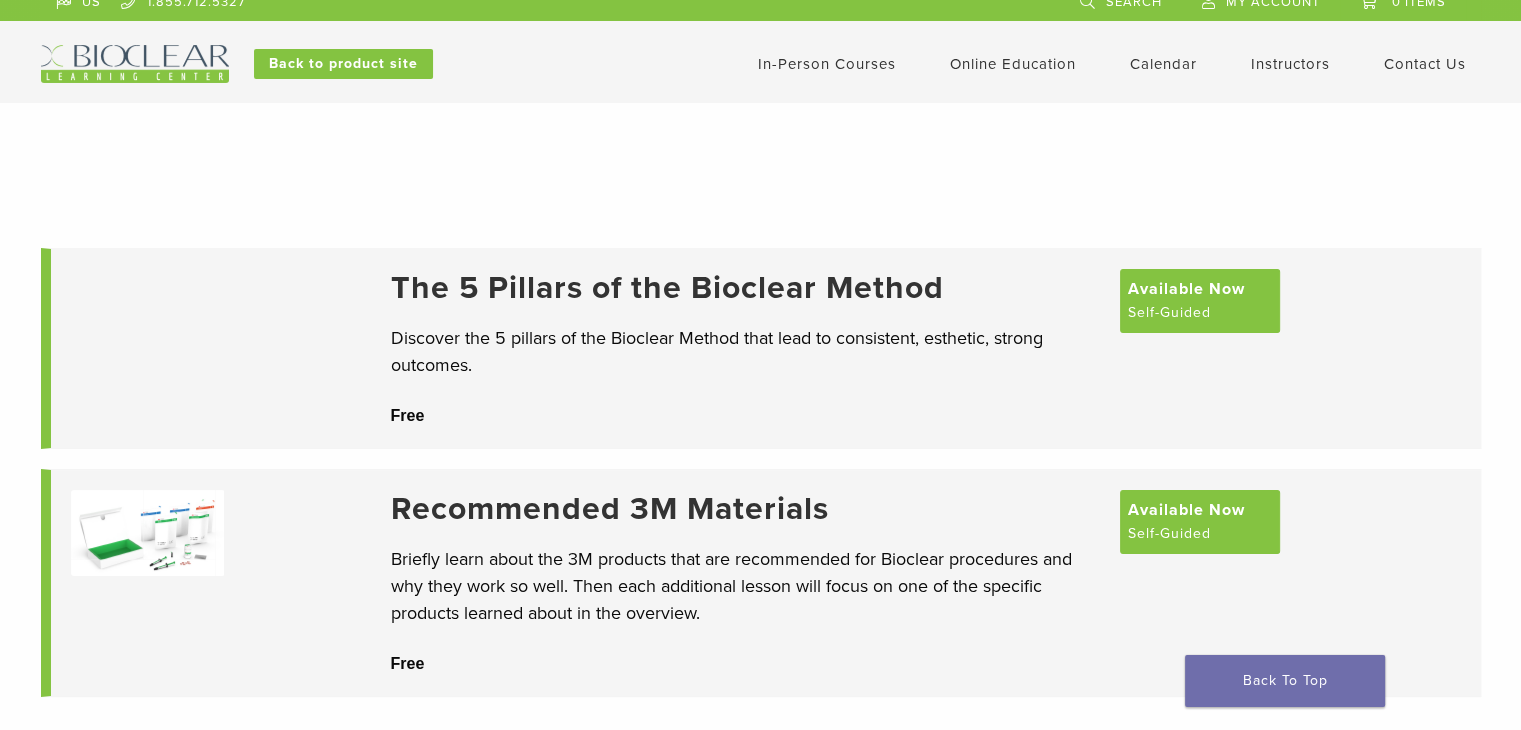 scroll, scrollTop: 0, scrollLeft: 0, axis: both 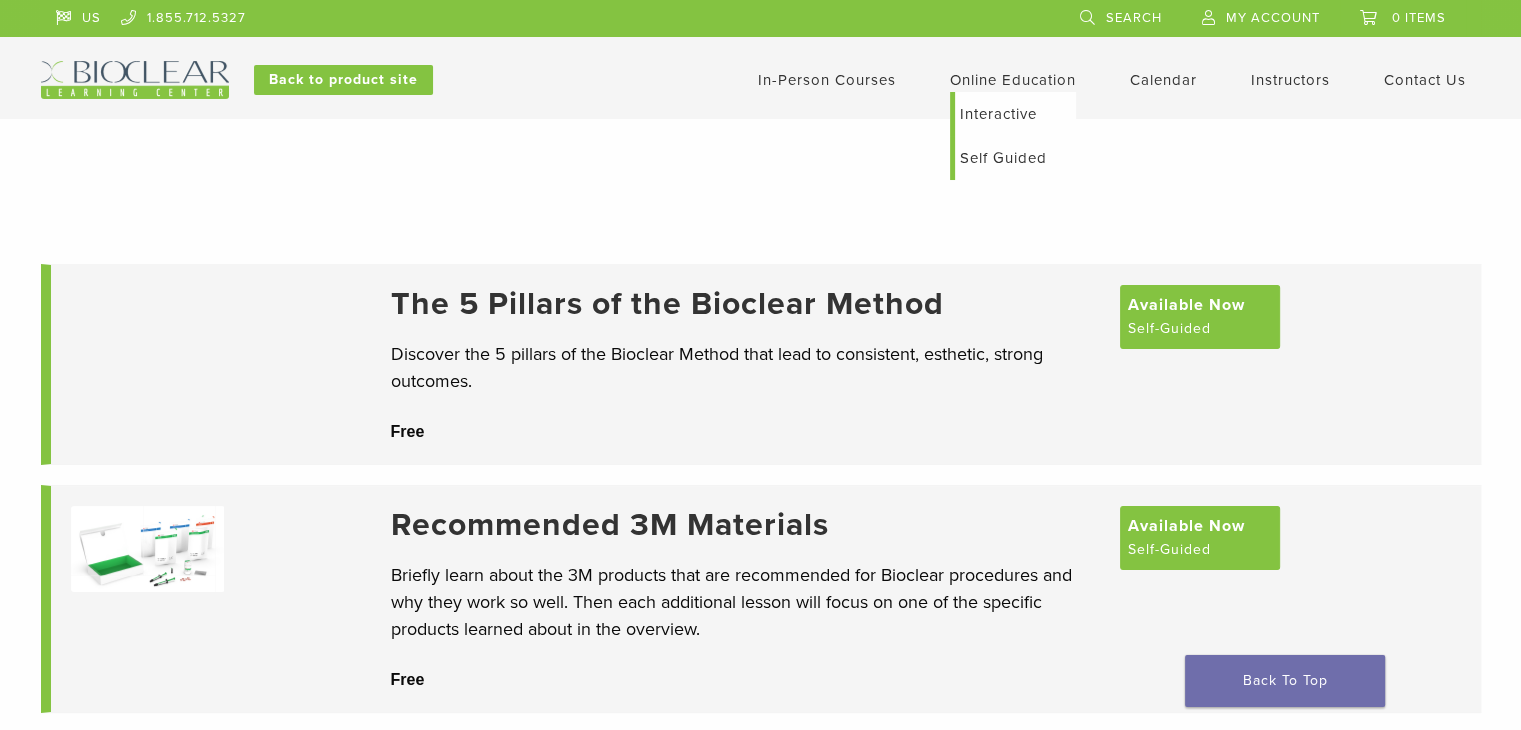 click on "Interactive" at bounding box center (1015, 114) 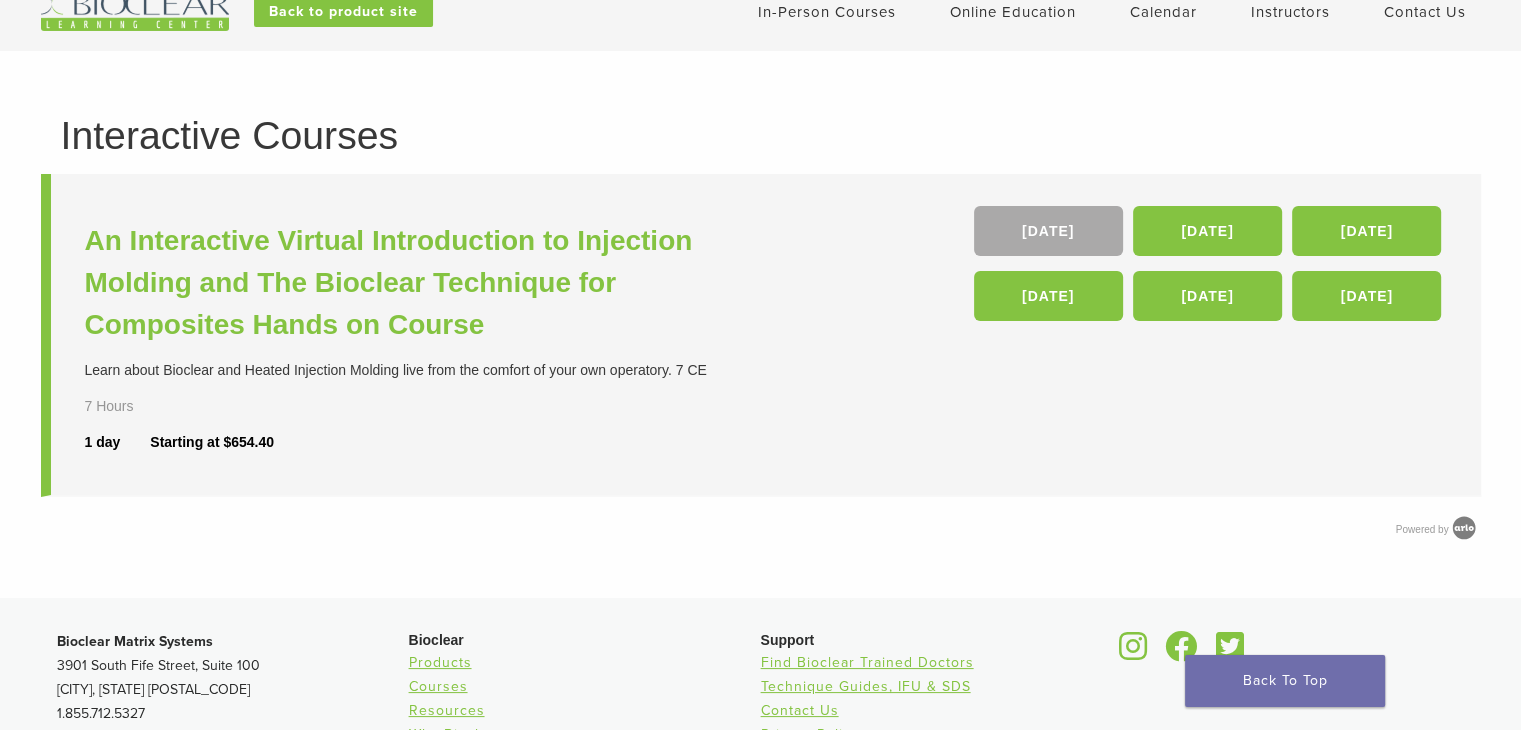 scroll, scrollTop: 0, scrollLeft: 0, axis: both 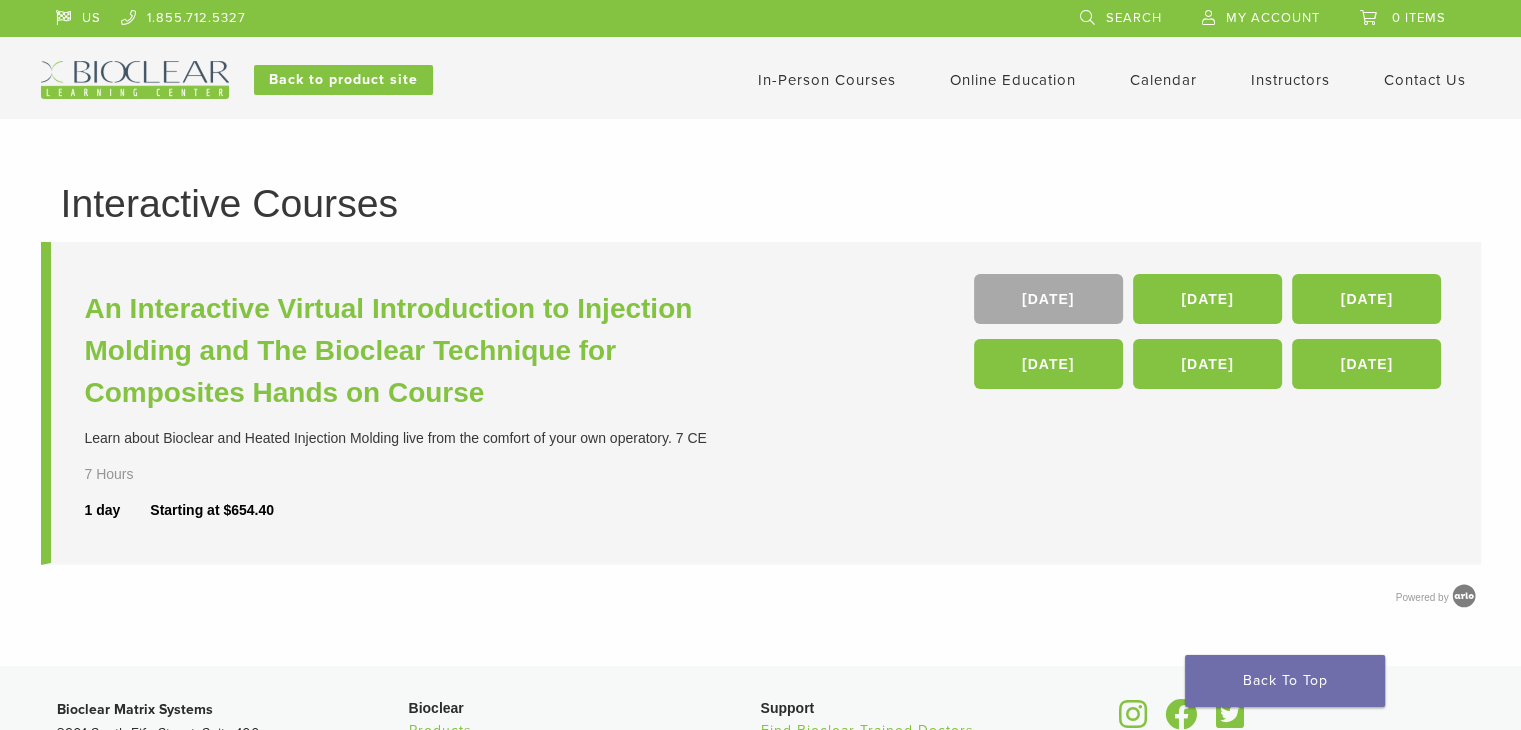 click on "In-Person Courses" at bounding box center [827, 80] 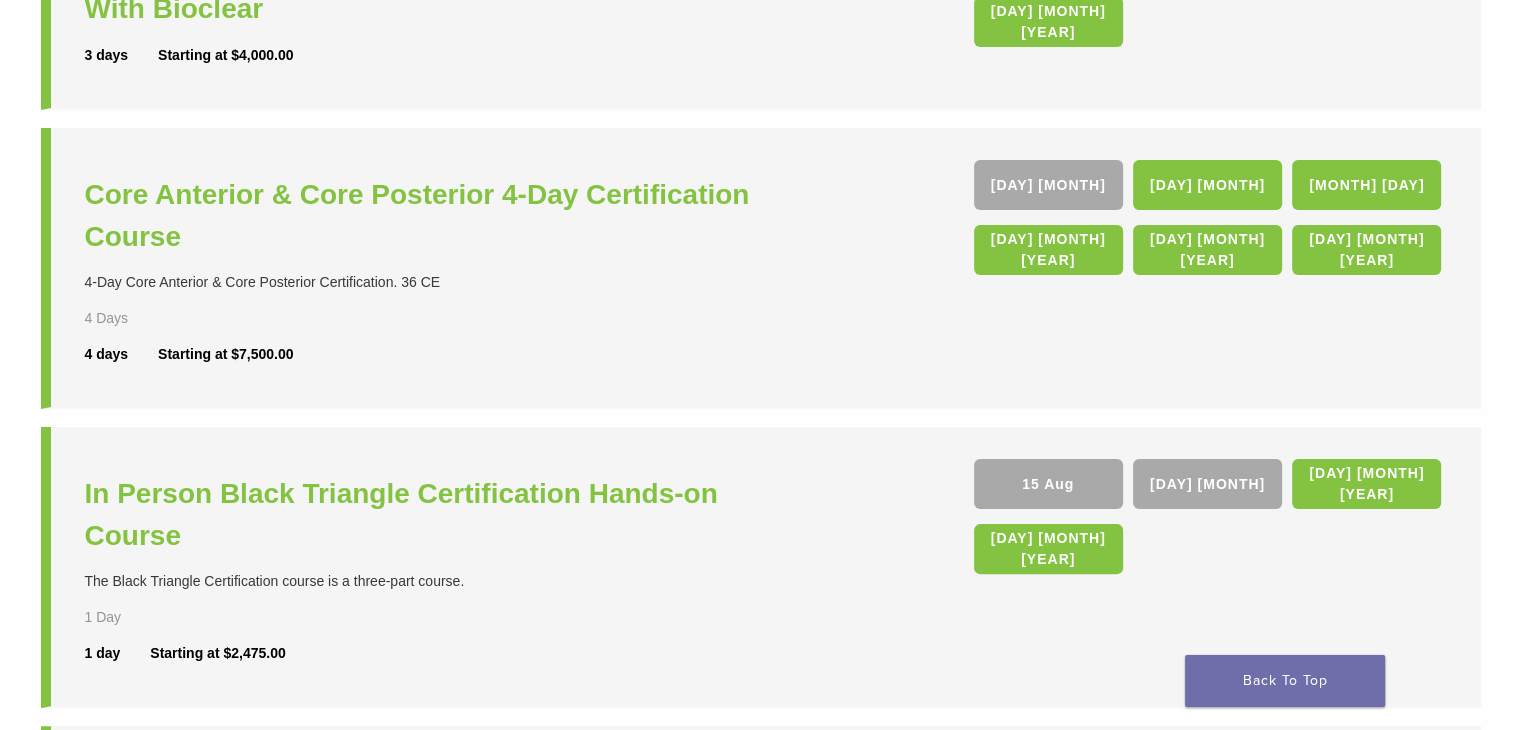 scroll, scrollTop: 400, scrollLeft: 0, axis: vertical 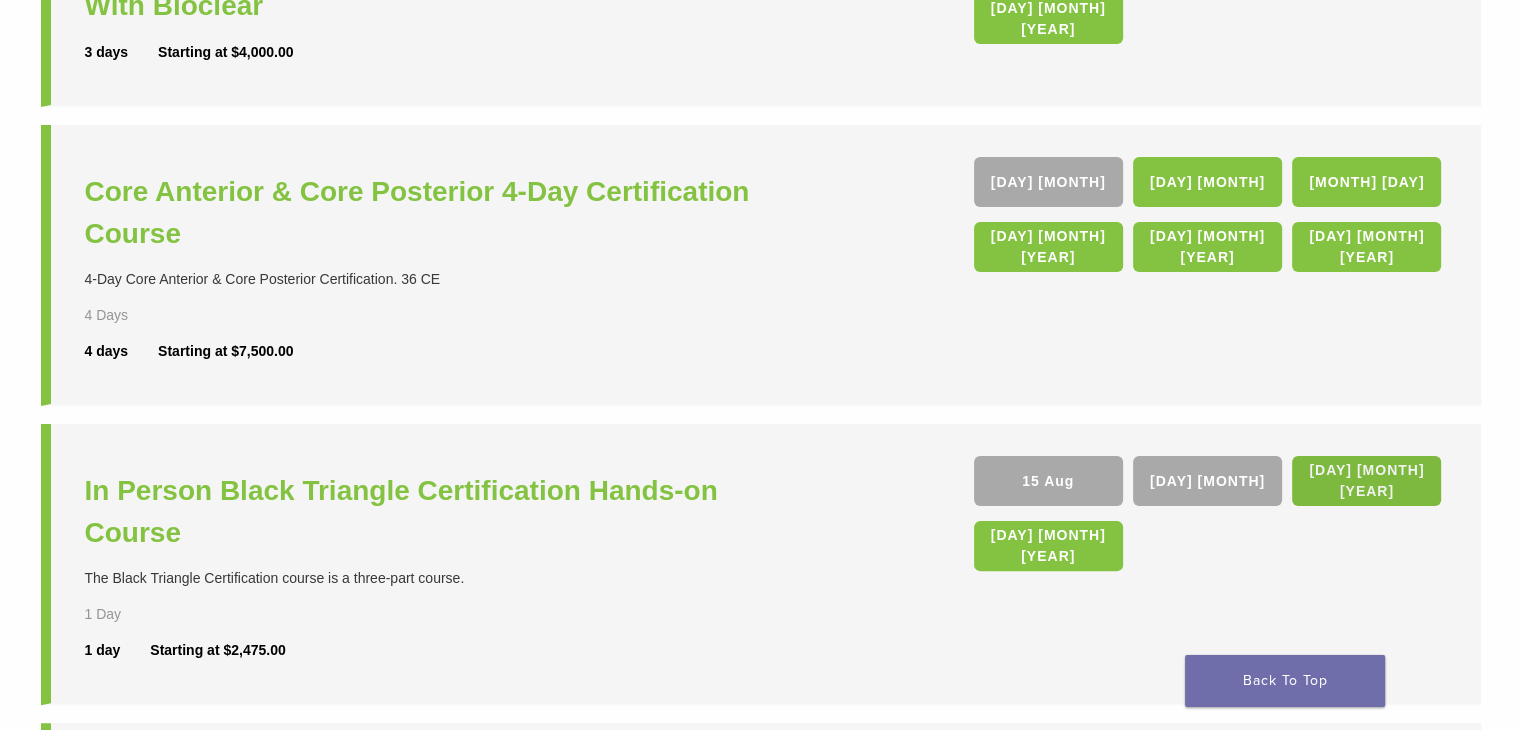 click on "23 Jan 26" at bounding box center (1366, 481) 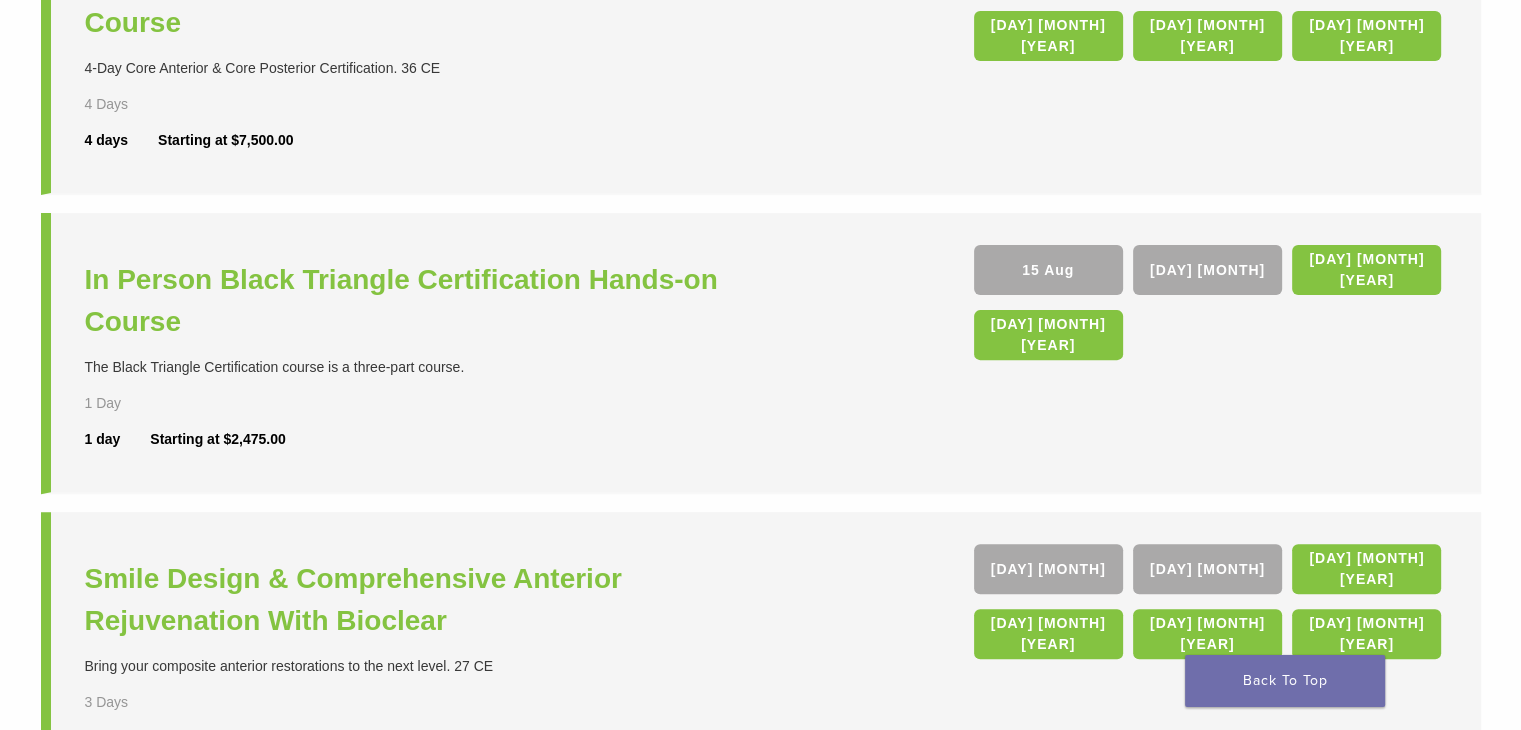 scroll, scrollTop: 595, scrollLeft: 0, axis: vertical 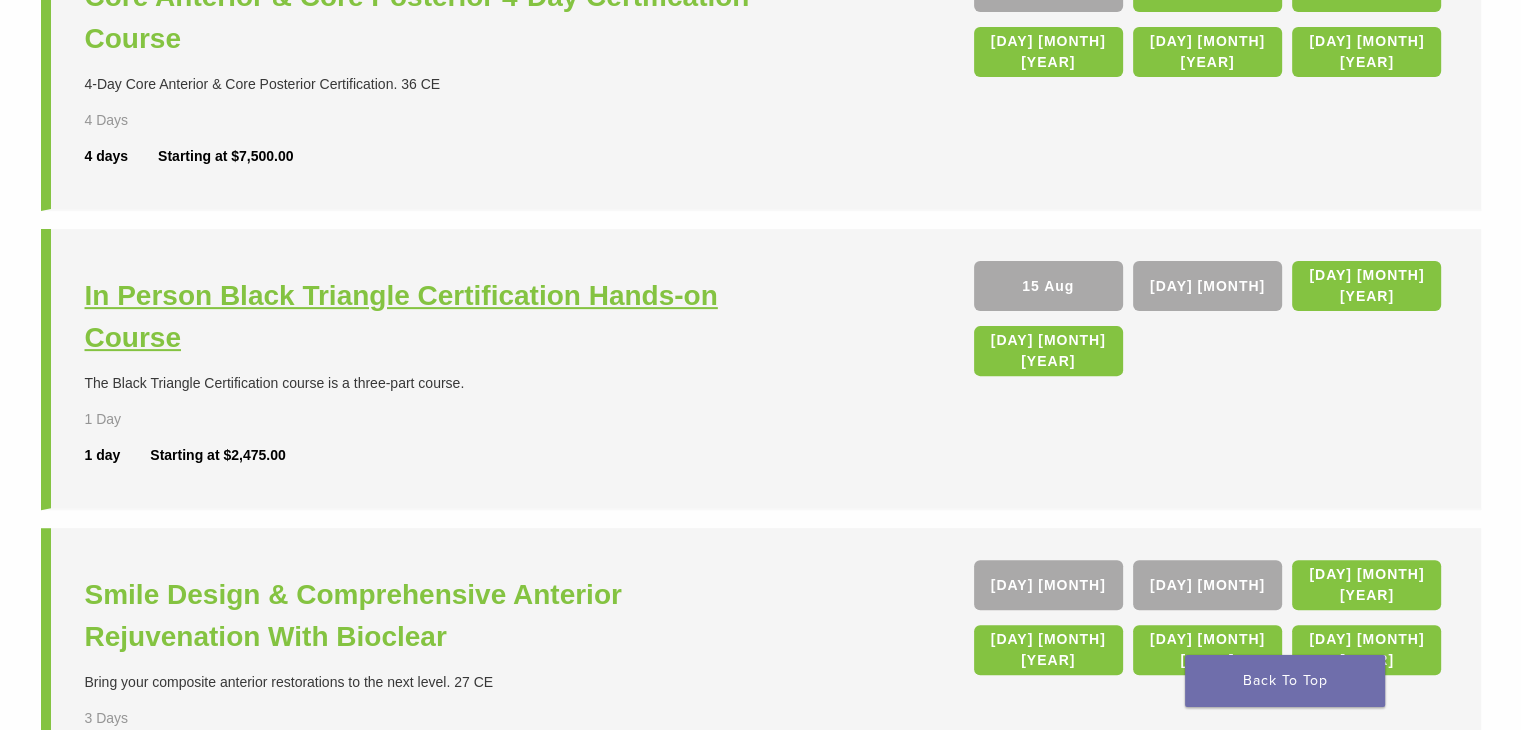 click on "In Person Black Triangle Certification Hands-on Course" at bounding box center [425, 317] 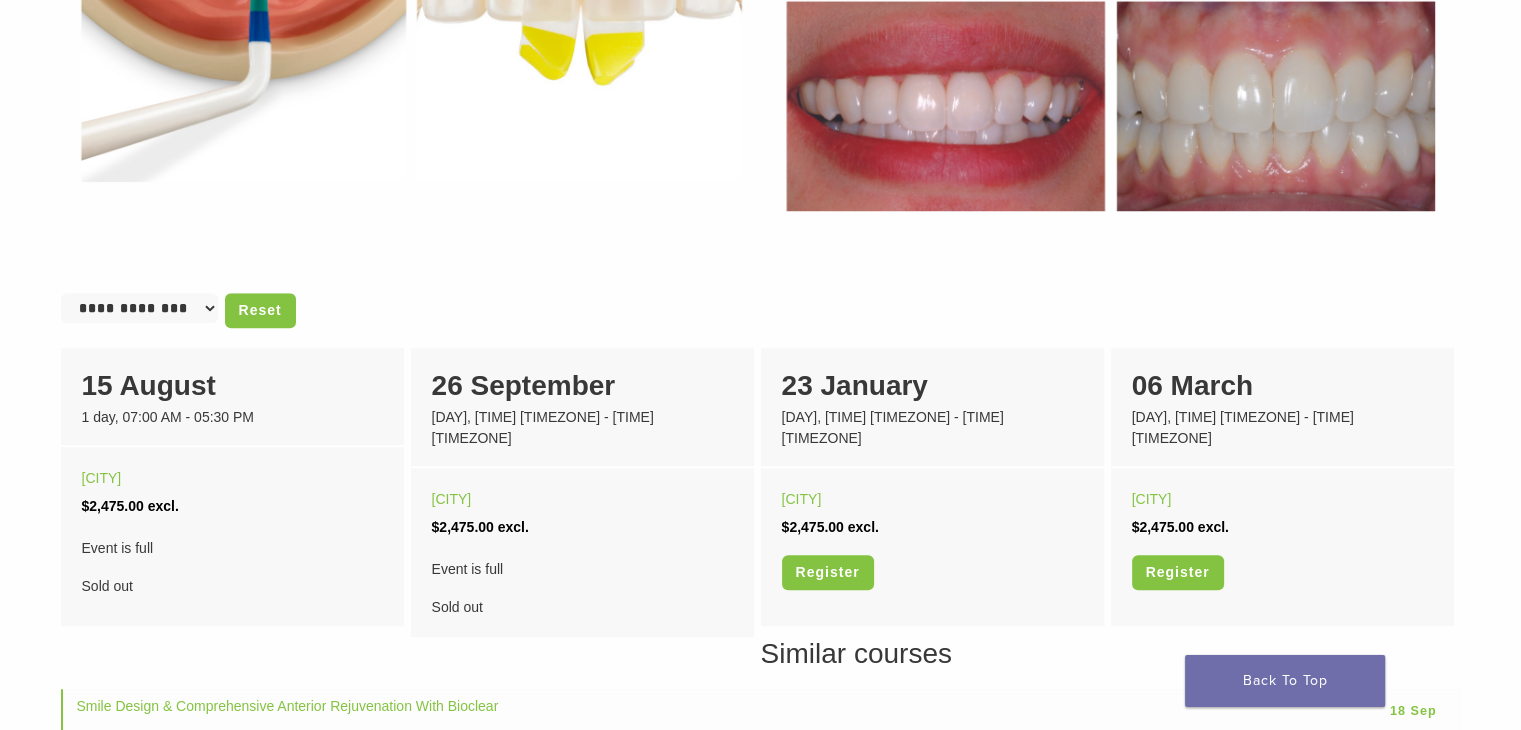 scroll, scrollTop: 1100, scrollLeft: 0, axis: vertical 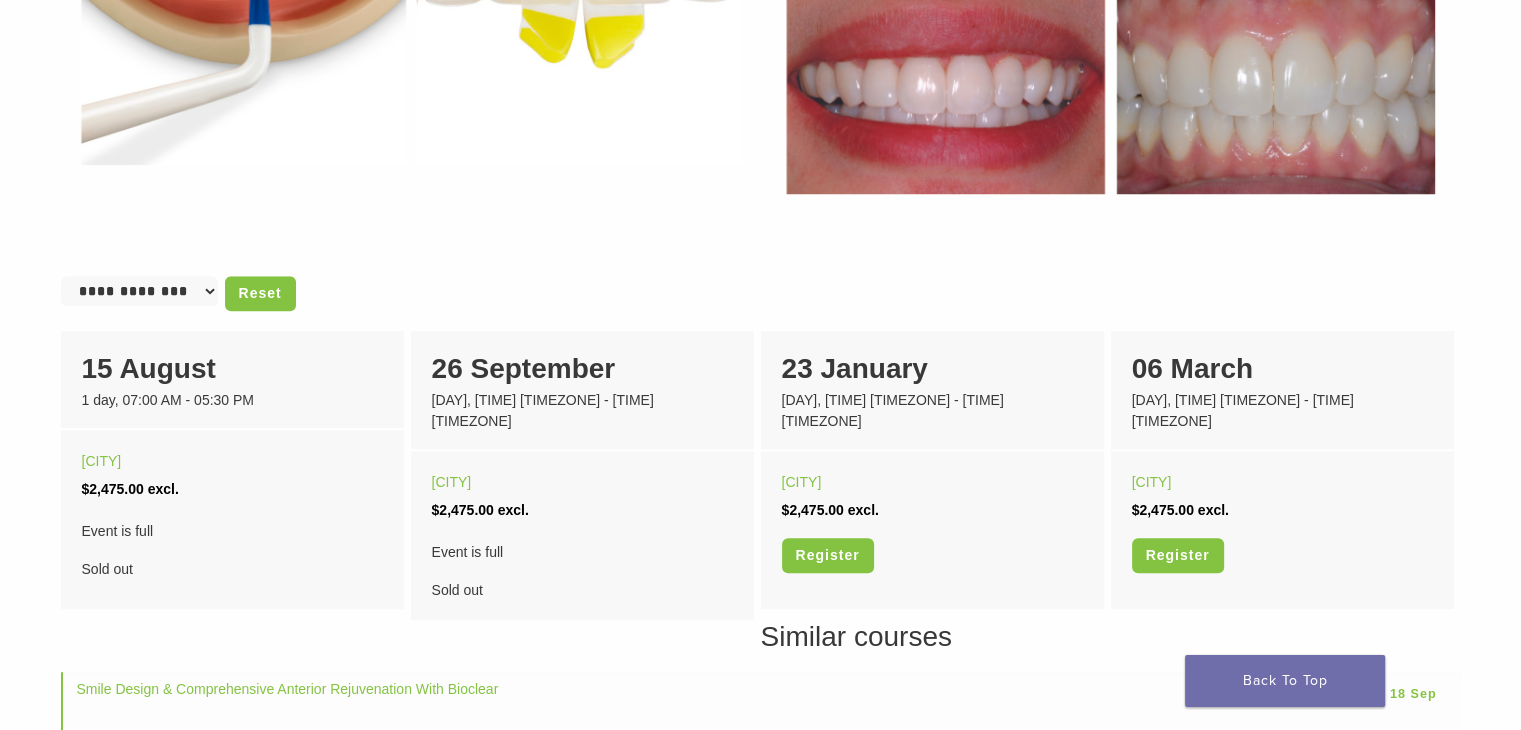 click on "Similar courses" at bounding box center [761, 505] 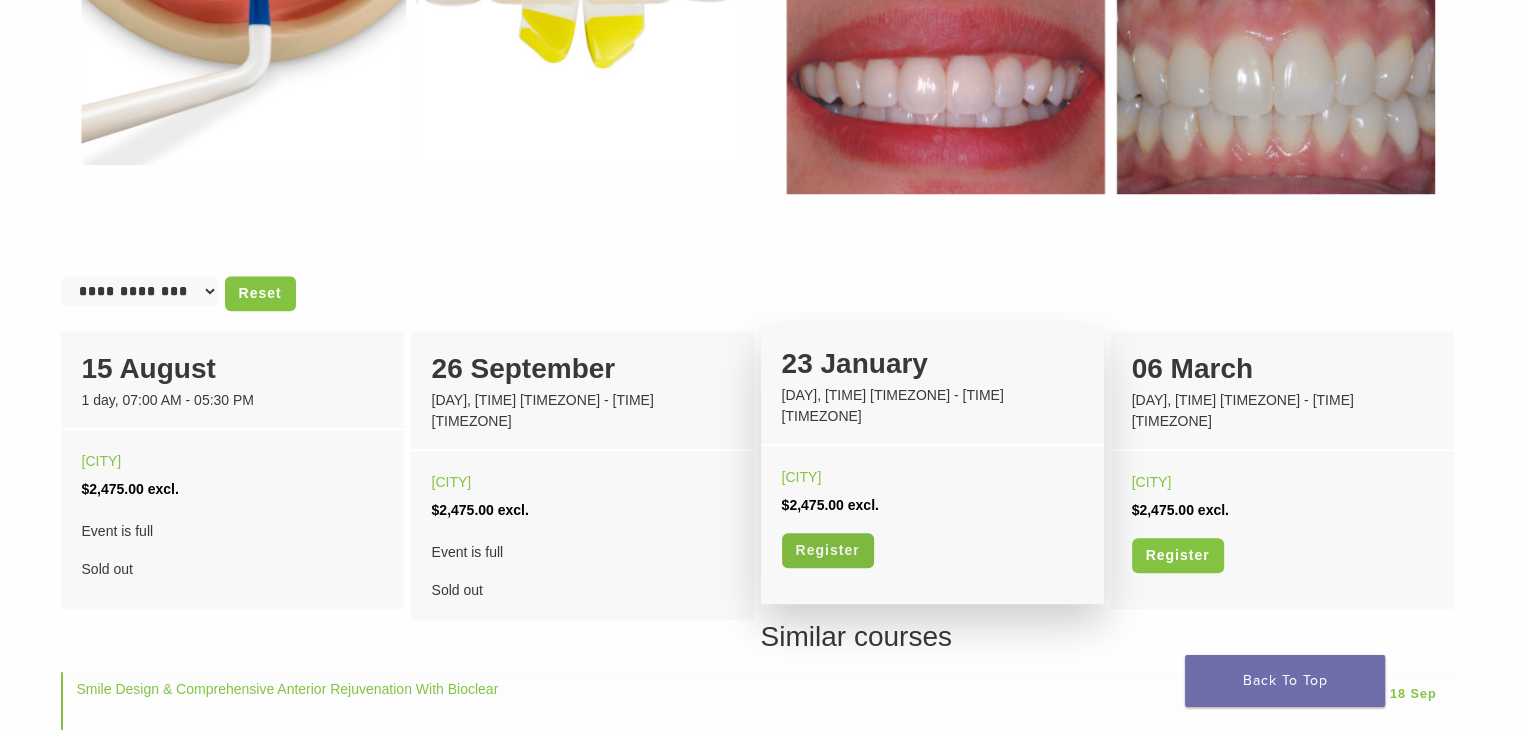 click on "Register" at bounding box center [828, 550] 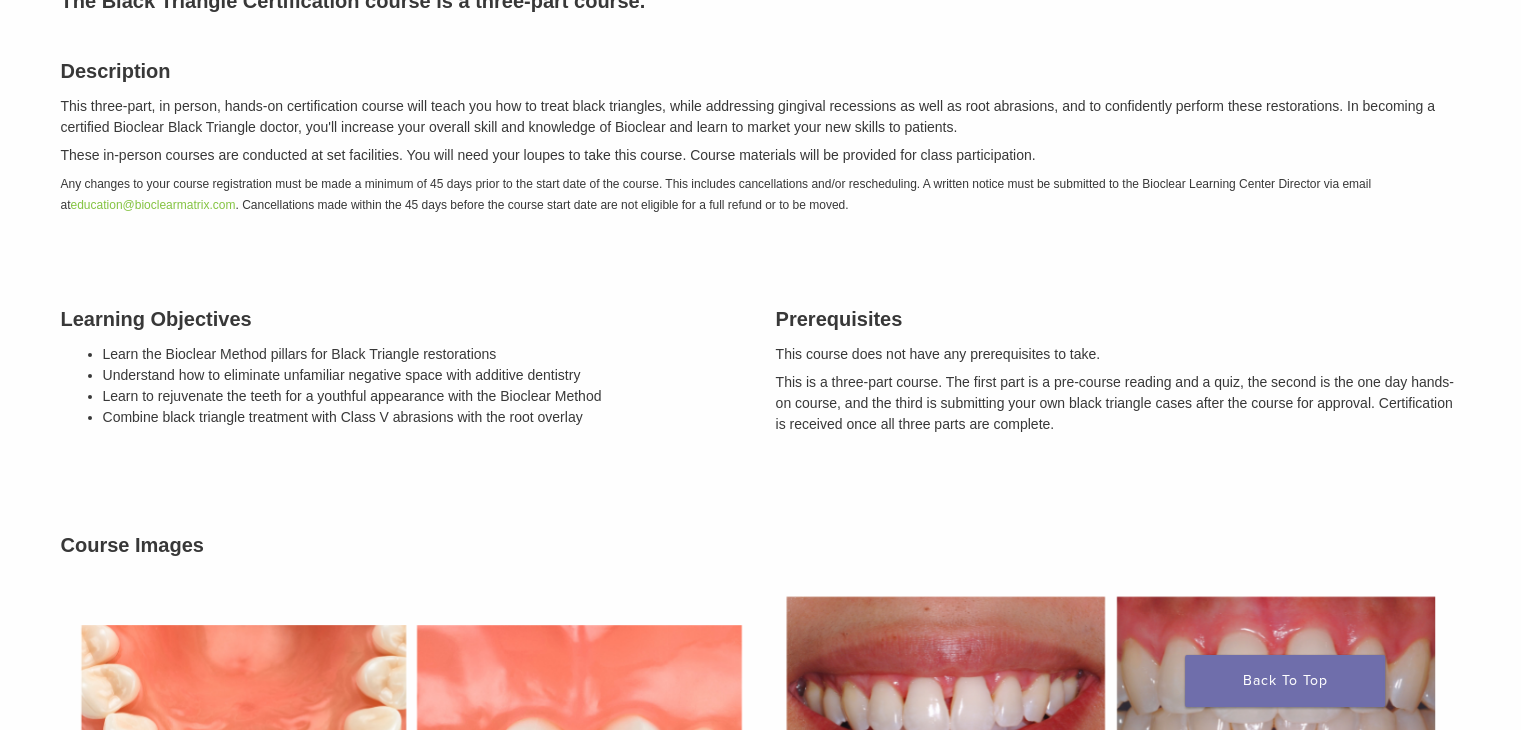 scroll, scrollTop: 300, scrollLeft: 0, axis: vertical 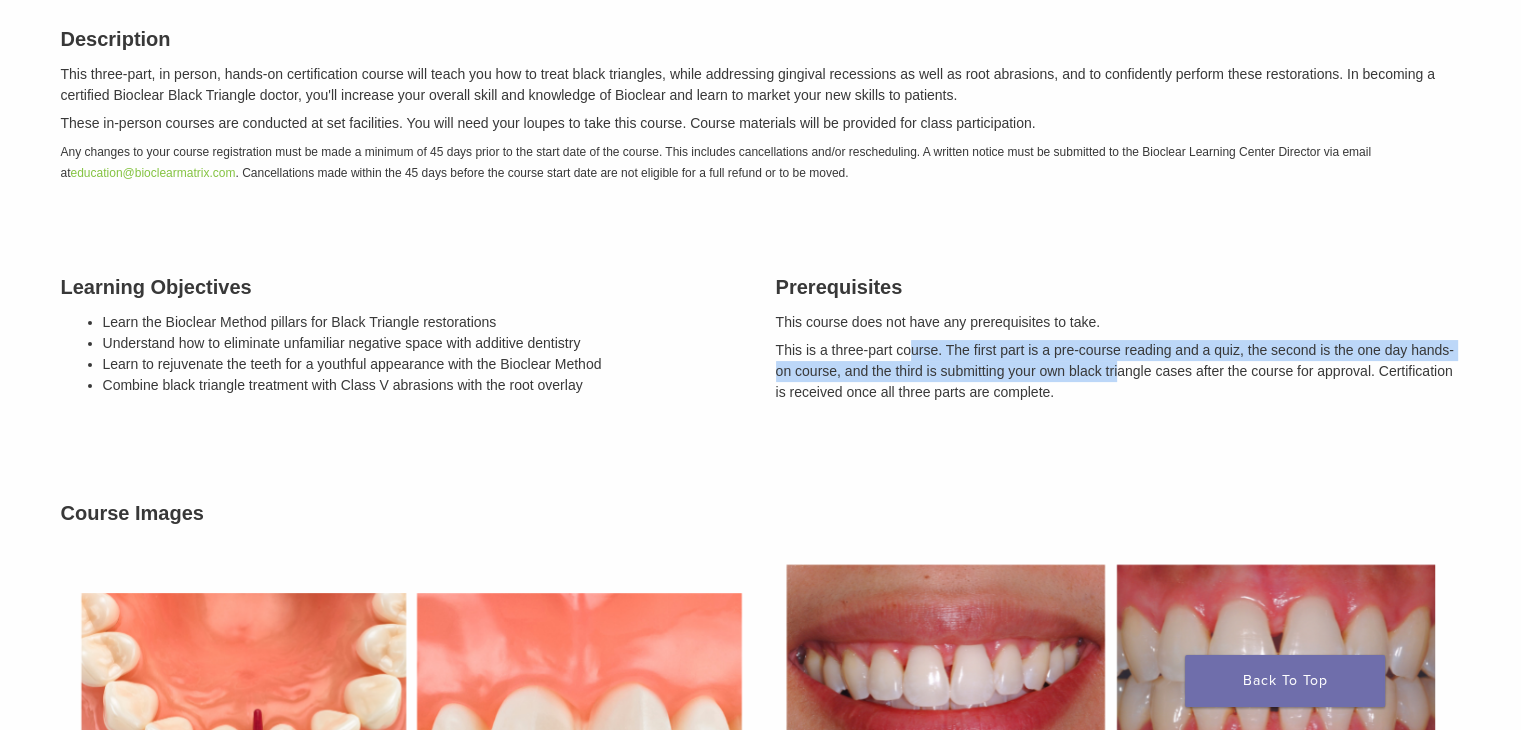 drag, startPoint x: 907, startPoint y: 354, endPoint x: 1116, endPoint y: 366, distance: 209.34421 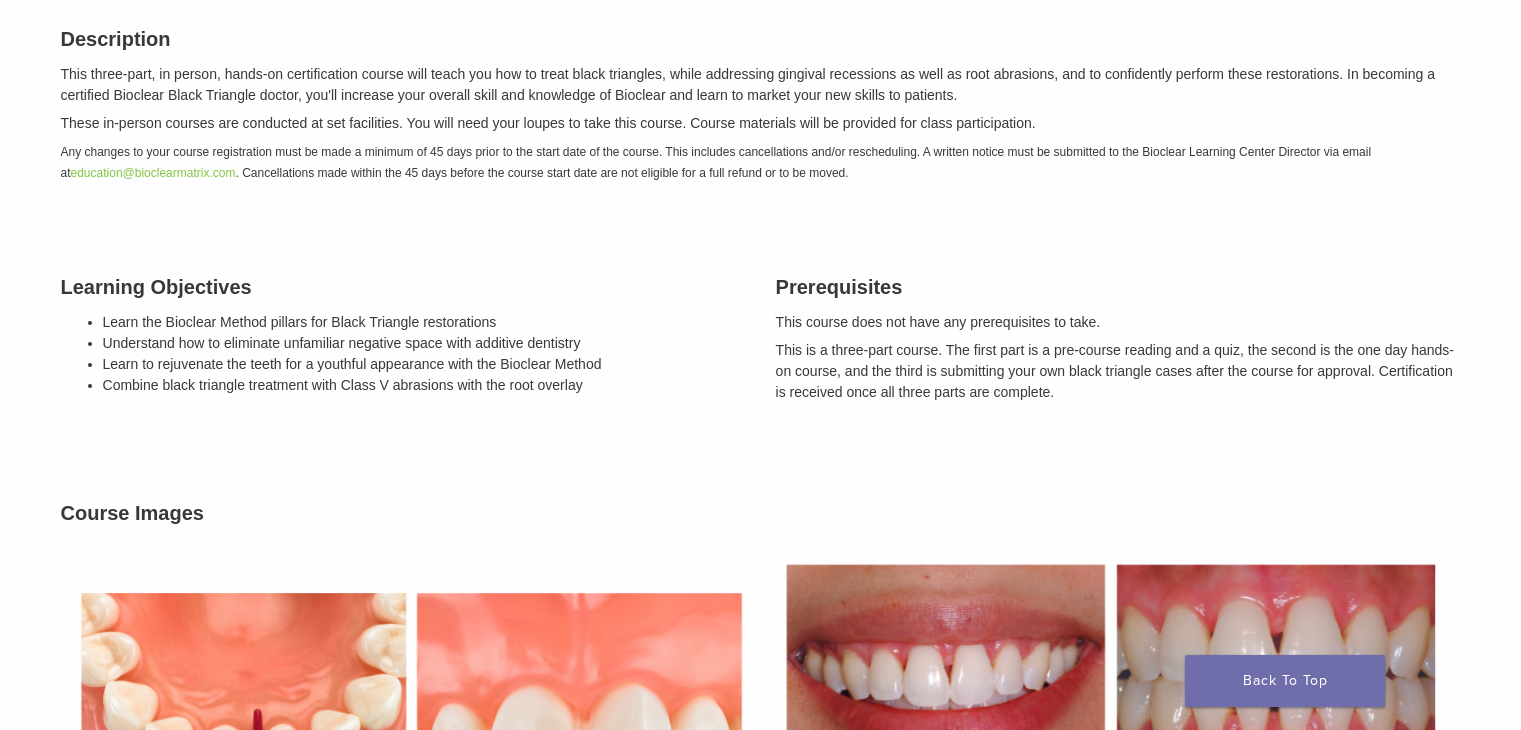 click on "Combine black triangle treatment with Class V abrasions with the root overlay" at bounding box center [424, 385] 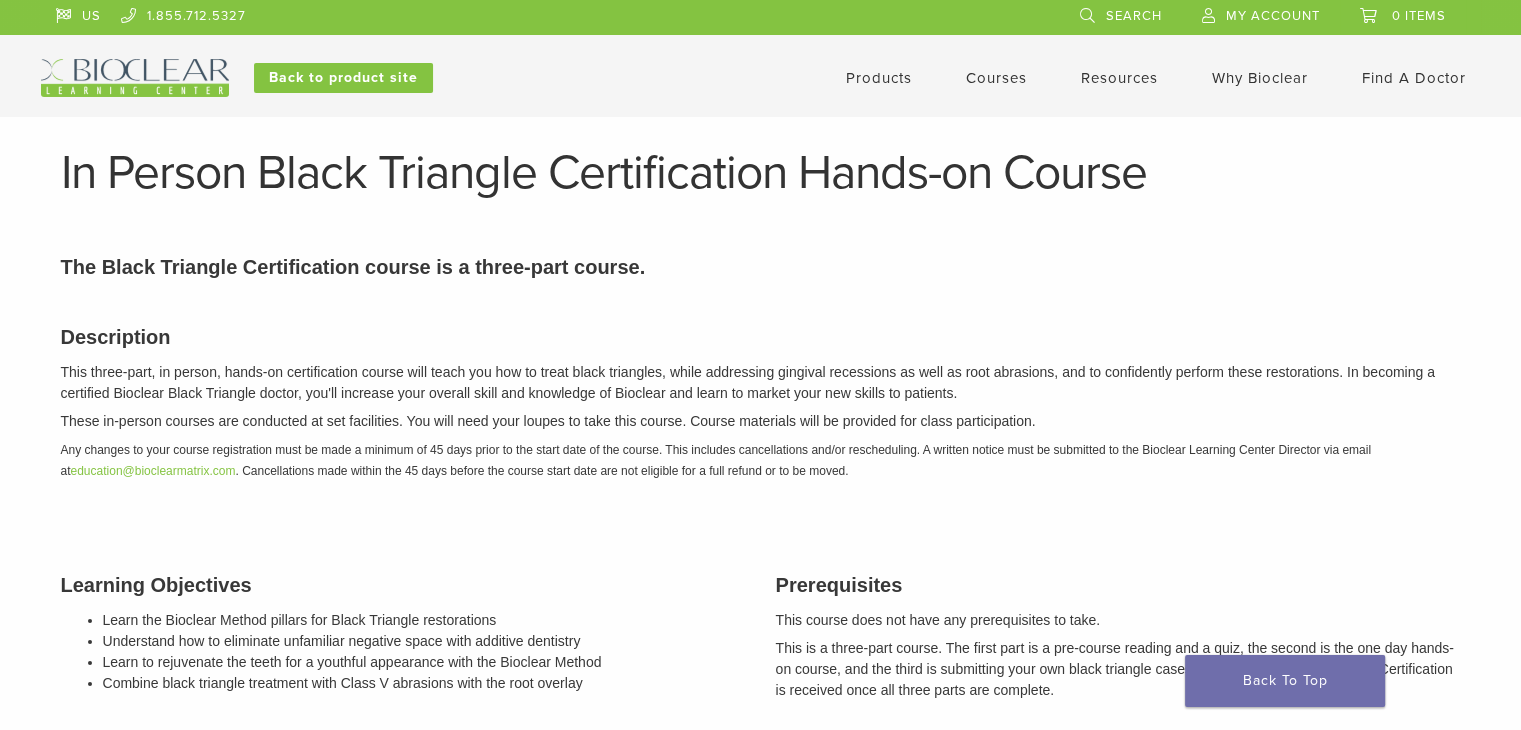 scroll, scrollTop: 0, scrollLeft: 0, axis: both 